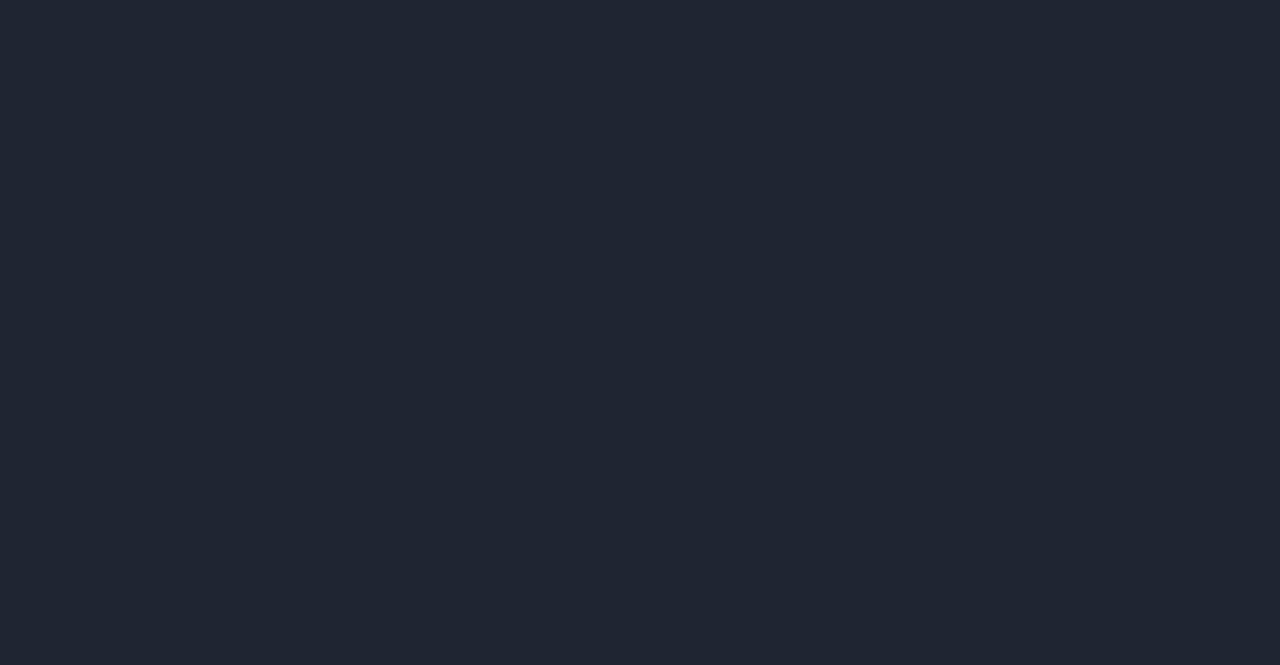 scroll, scrollTop: 0, scrollLeft: 0, axis: both 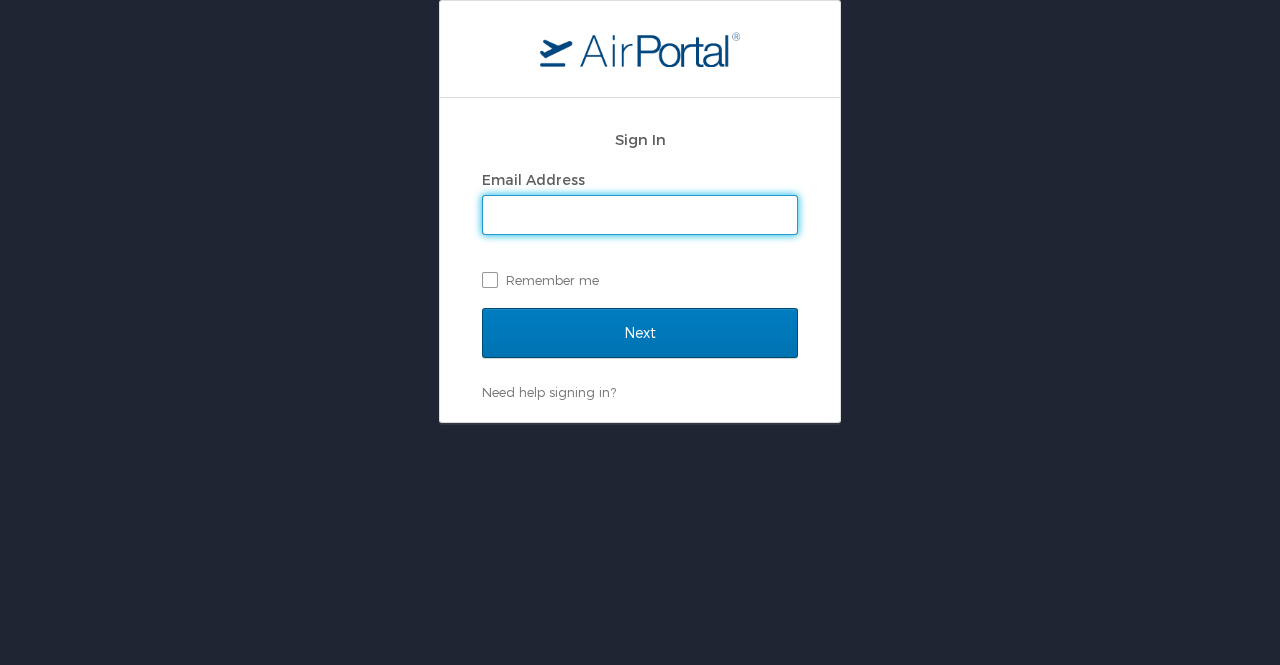click on "Email Address" at bounding box center [640, 215] 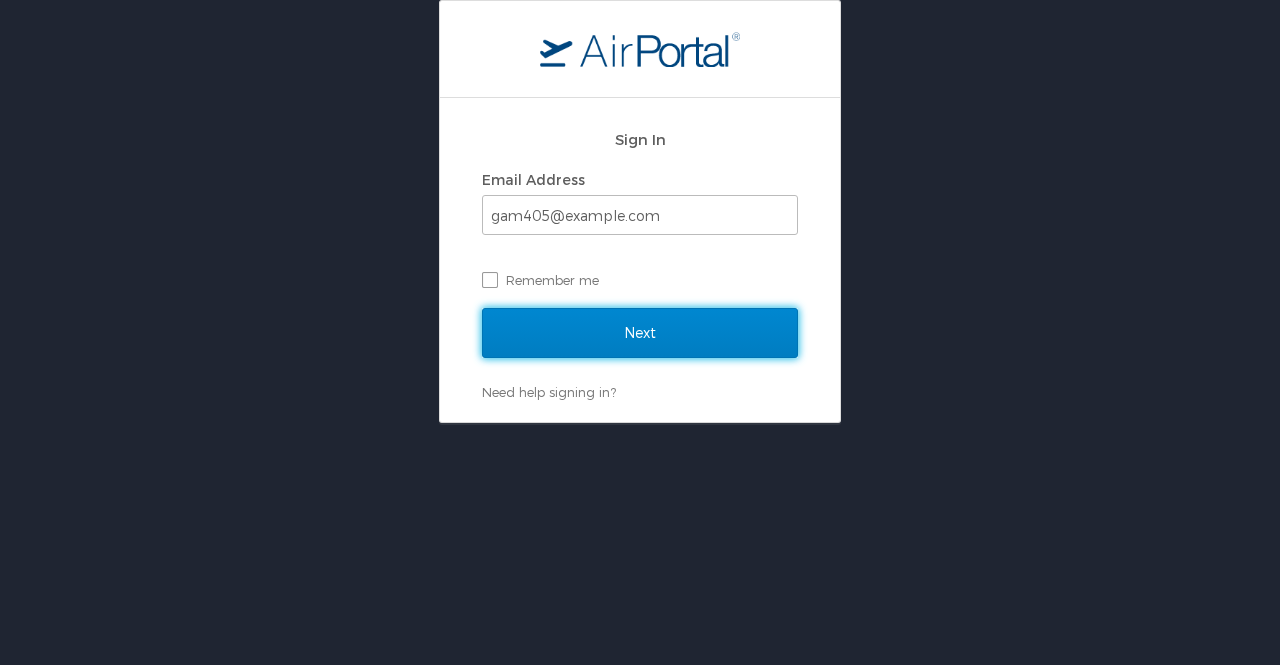 click on "Next" at bounding box center (640, 333) 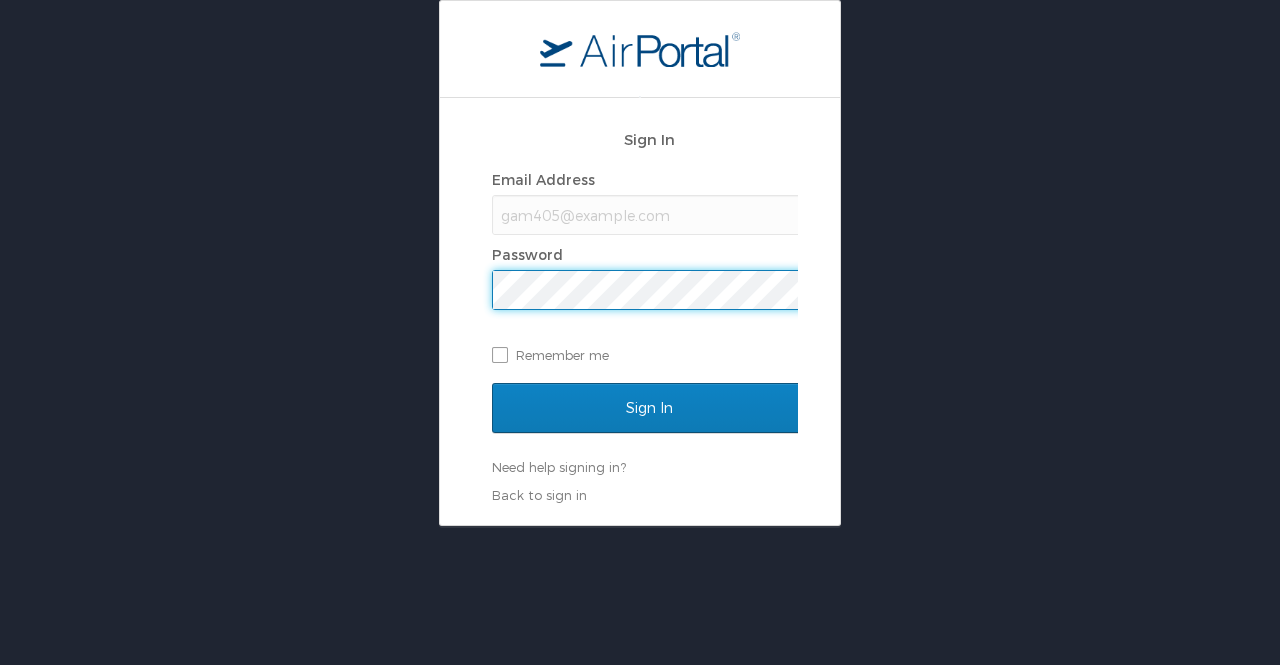 scroll, scrollTop: 0, scrollLeft: 0, axis: both 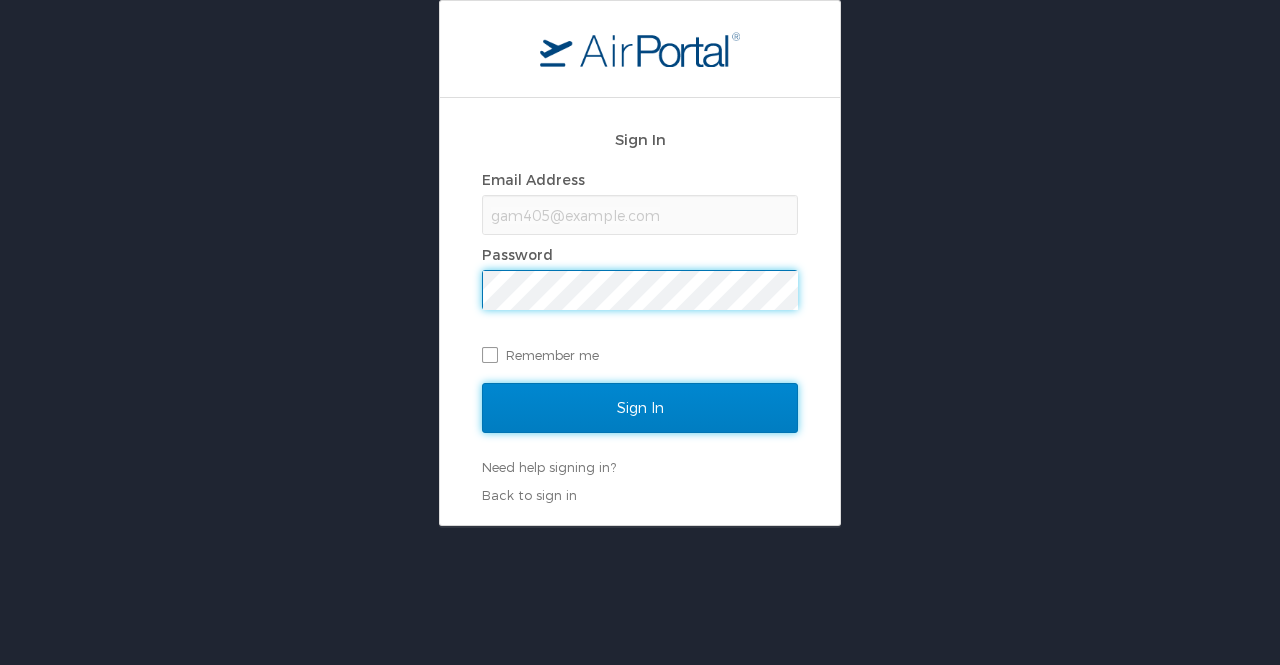 click on "Sign In" at bounding box center (640, 408) 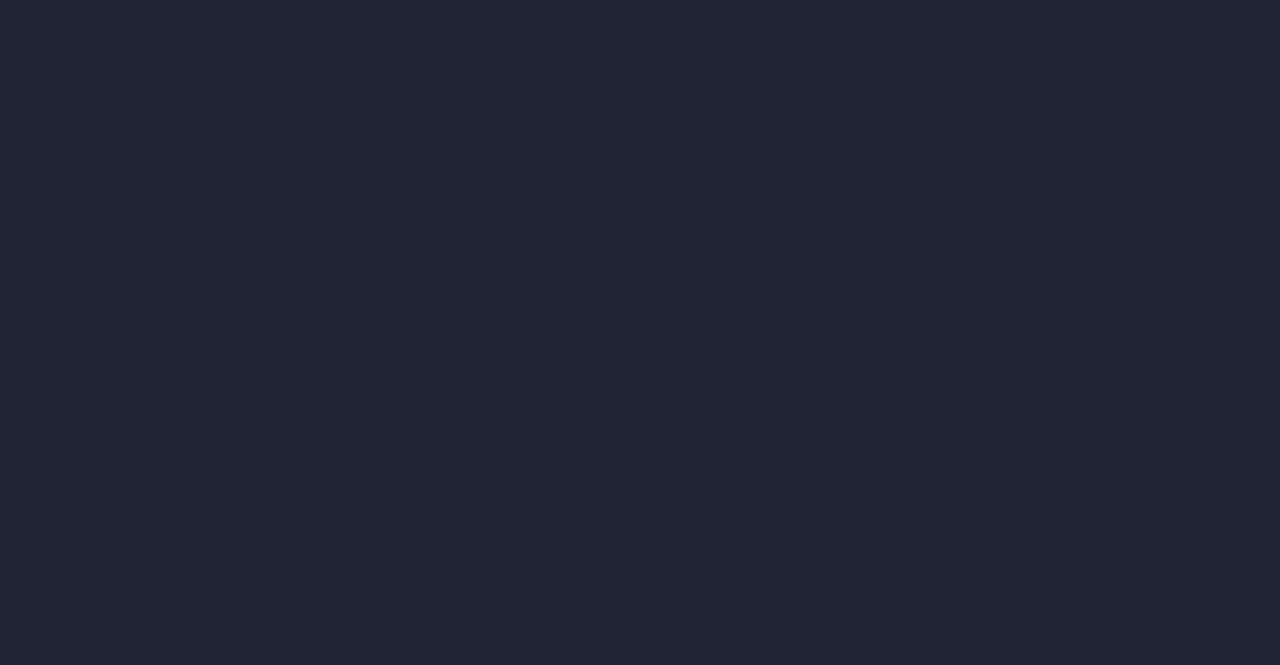 scroll, scrollTop: 0, scrollLeft: 0, axis: both 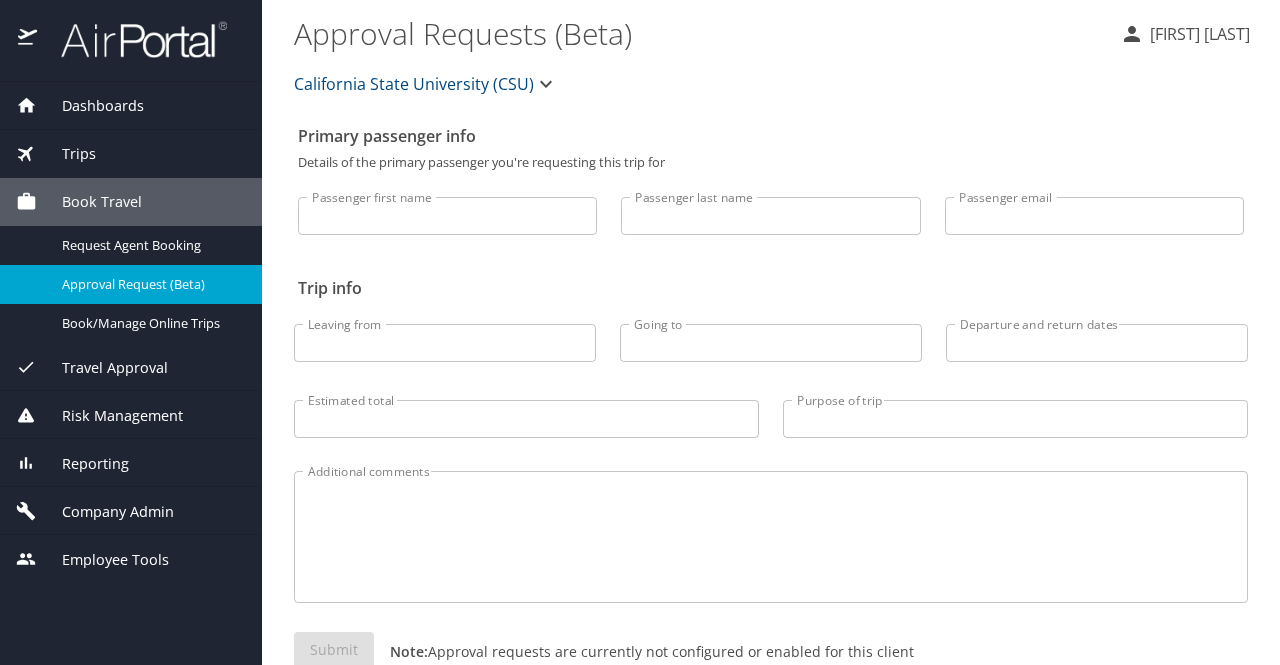 click on "Reporting" at bounding box center [131, 463] 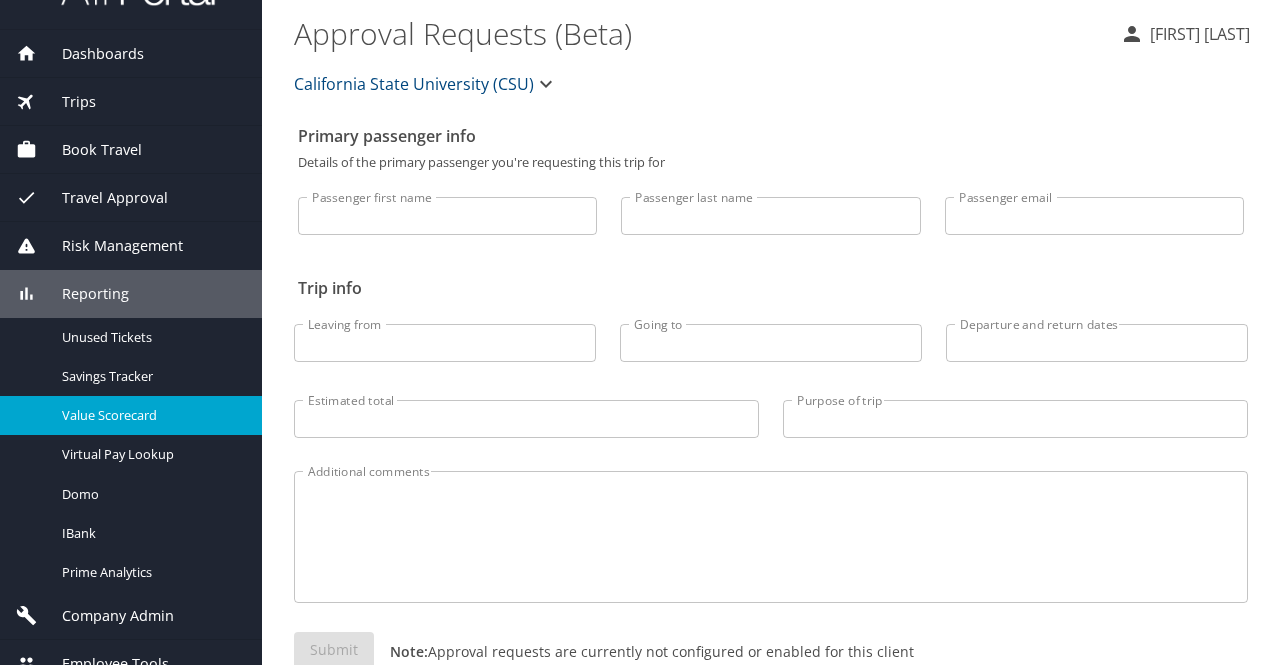 scroll, scrollTop: 74, scrollLeft: 0, axis: vertical 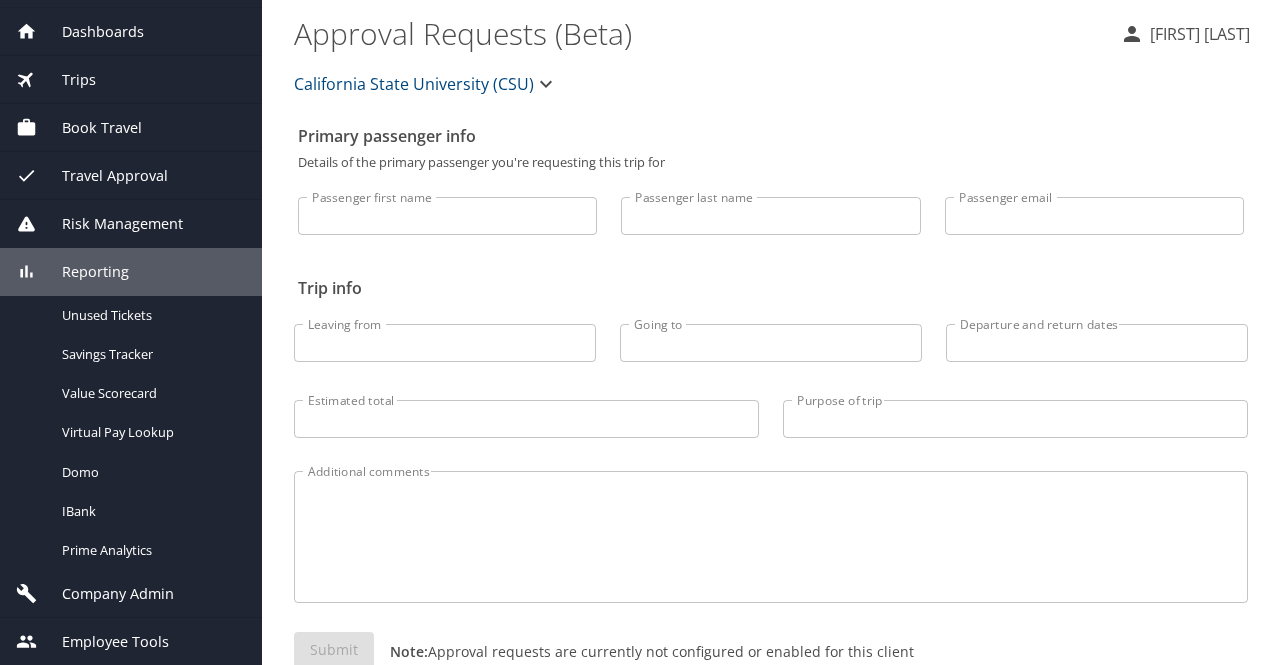 click on "Company Admin" at bounding box center [105, 594] 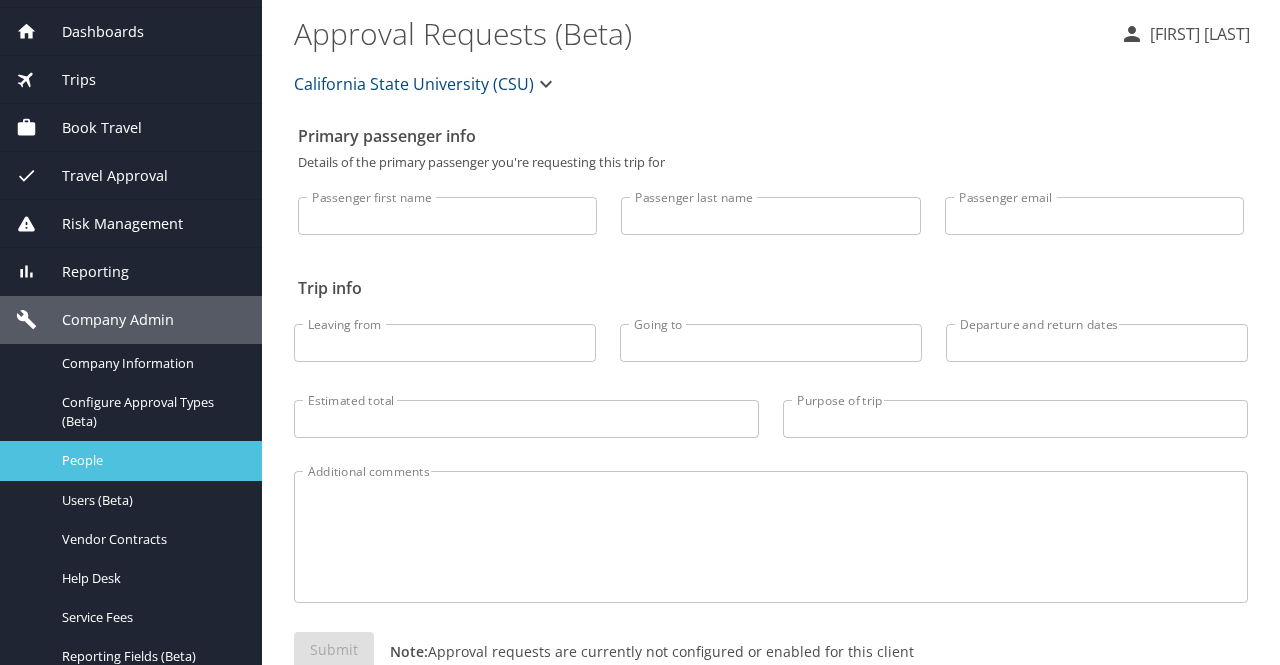 click on "People" at bounding box center (150, 460) 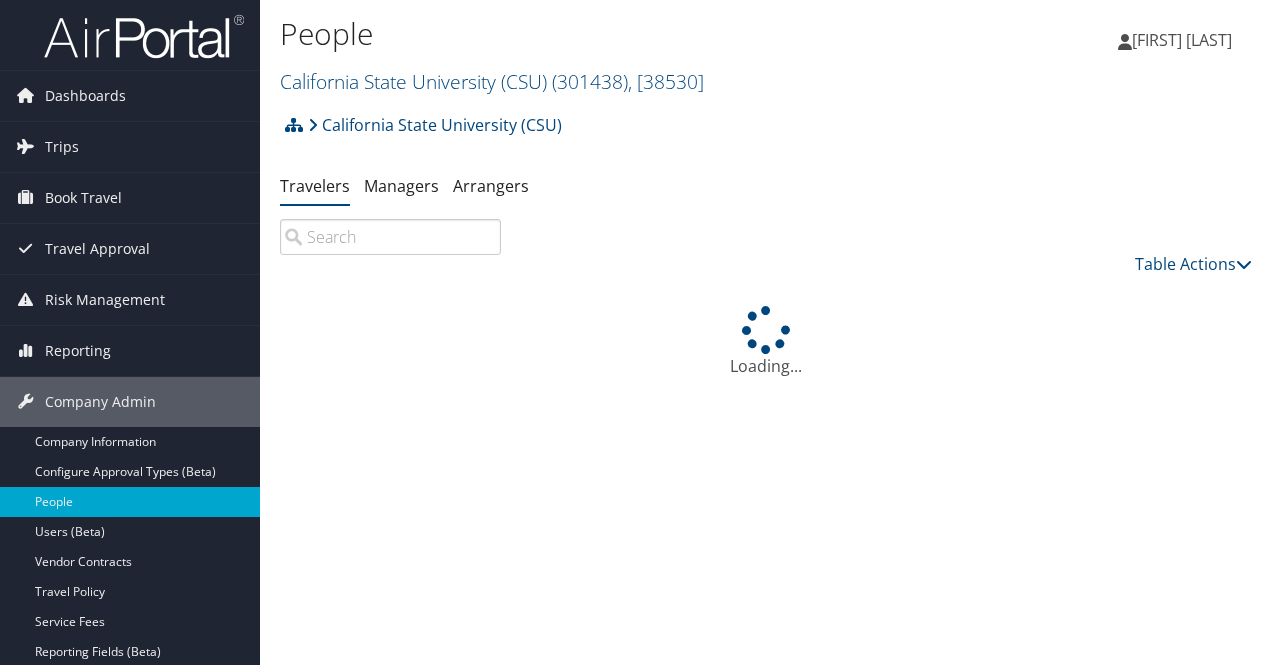 scroll, scrollTop: 0, scrollLeft: 0, axis: both 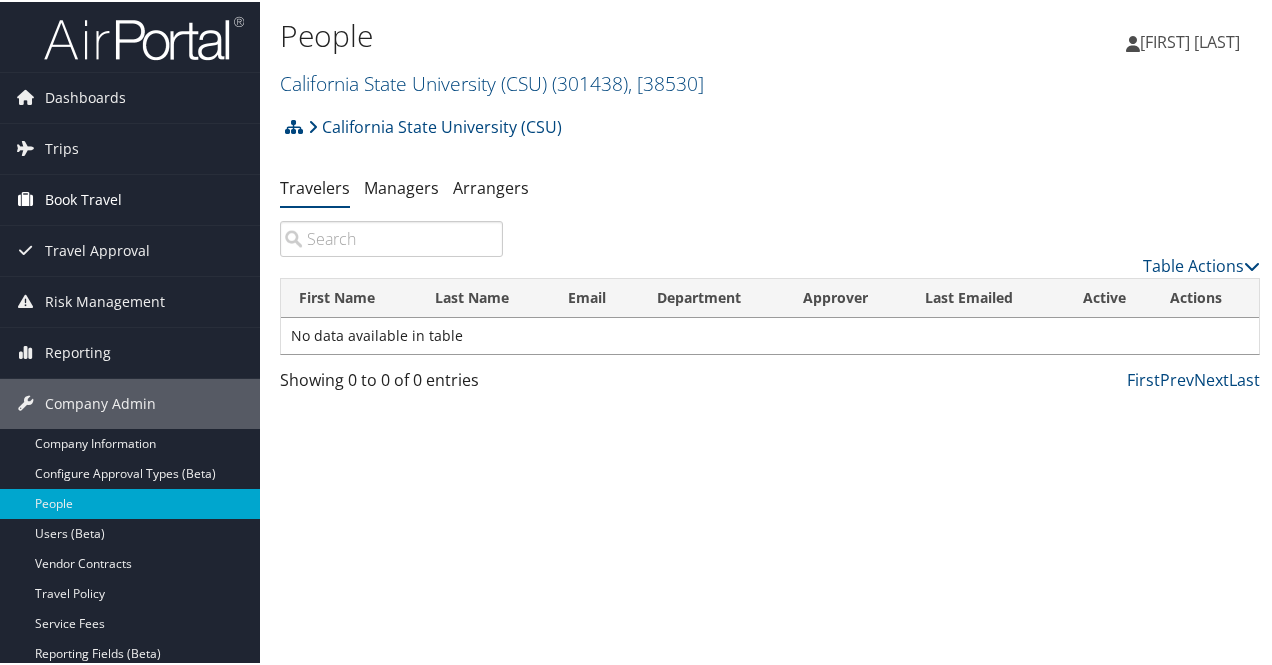 click on "Book Travel" at bounding box center [130, 198] 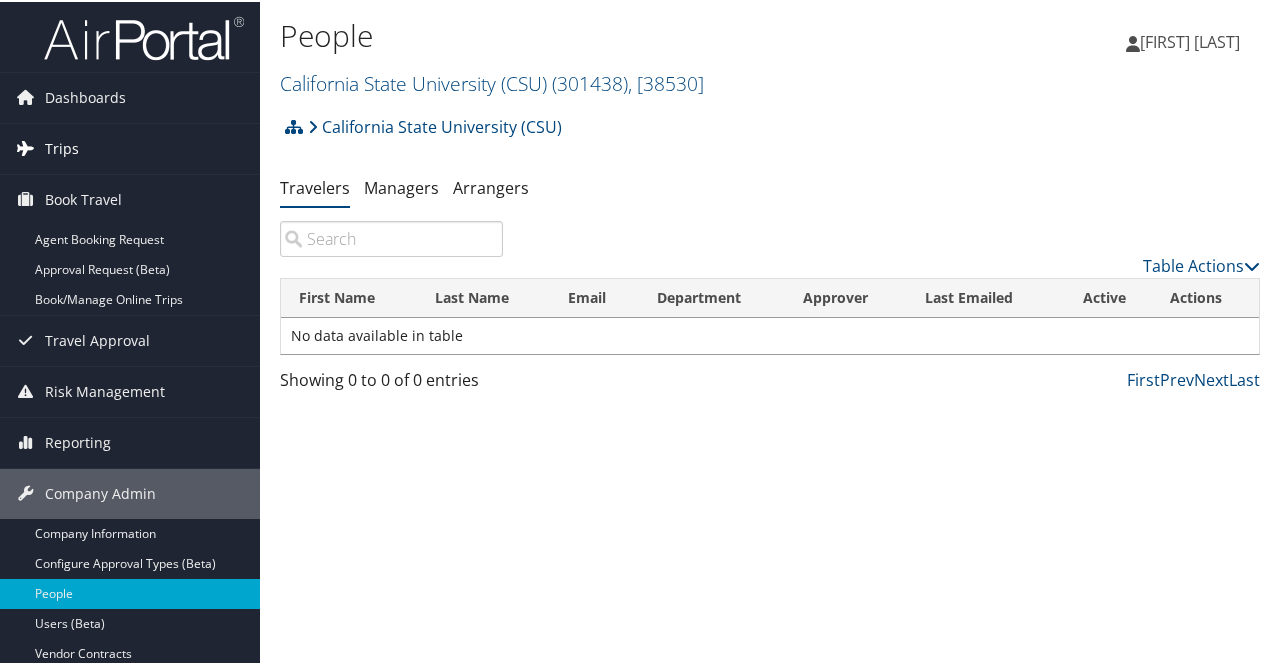 click on "Trips" at bounding box center [62, 147] 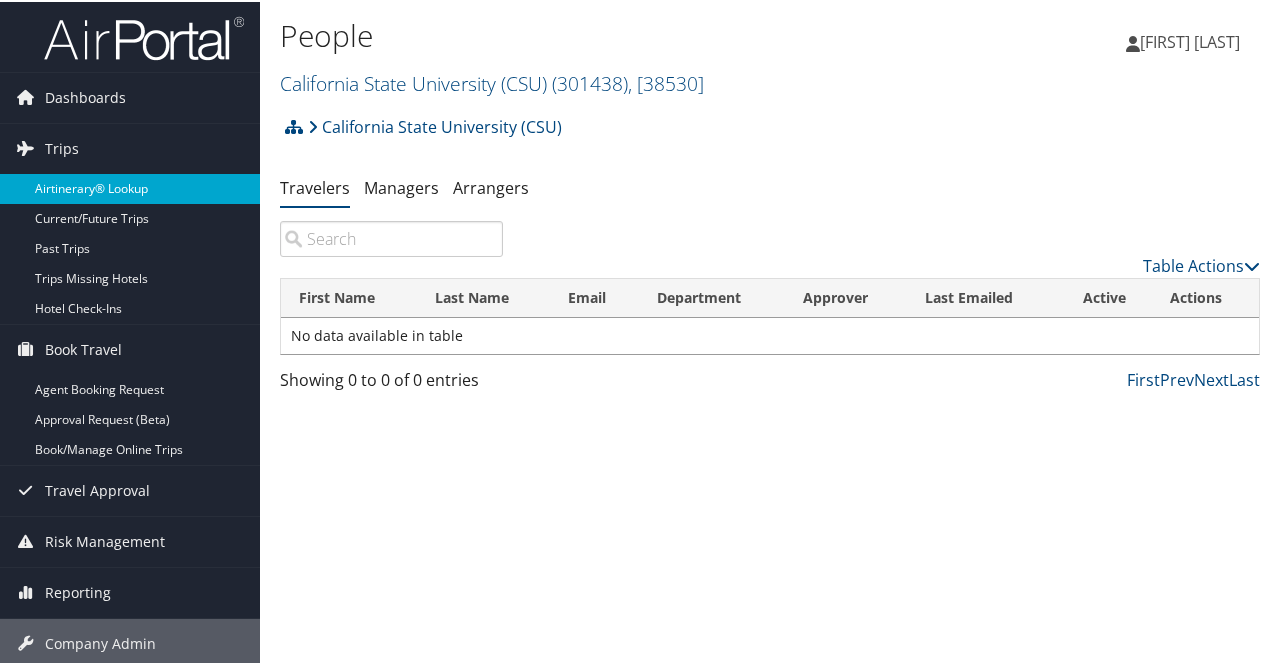 click on "Airtinerary® Lookup" at bounding box center [130, 187] 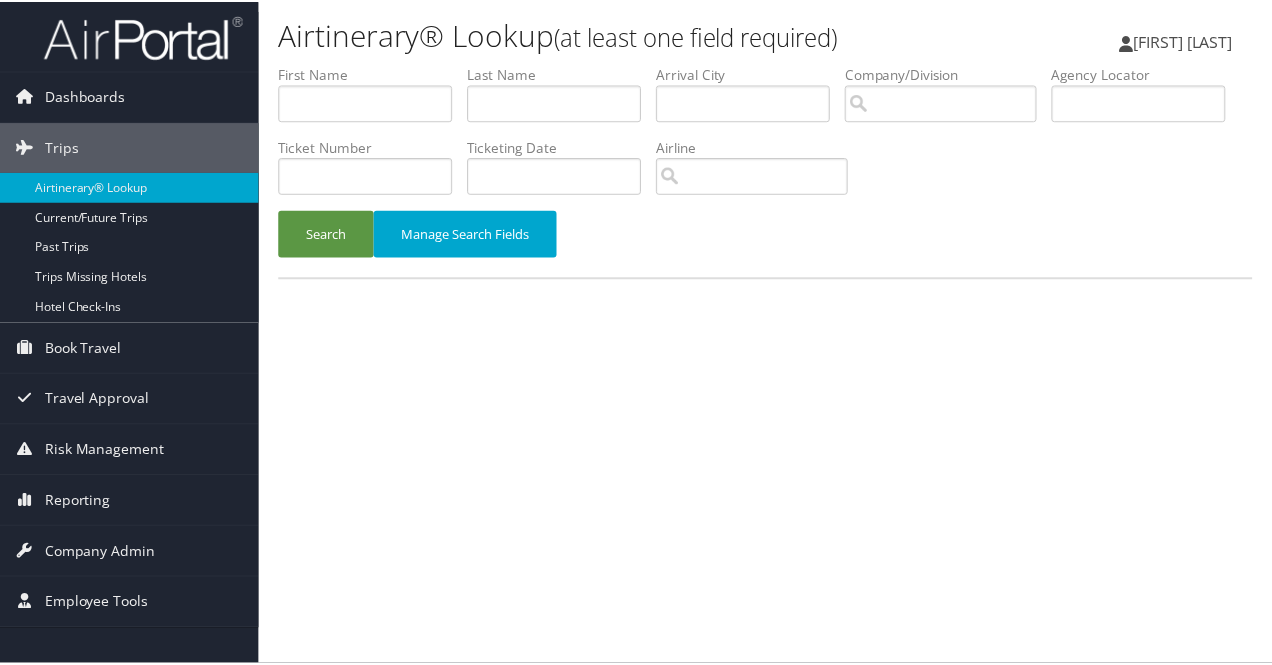 scroll, scrollTop: 0, scrollLeft: 0, axis: both 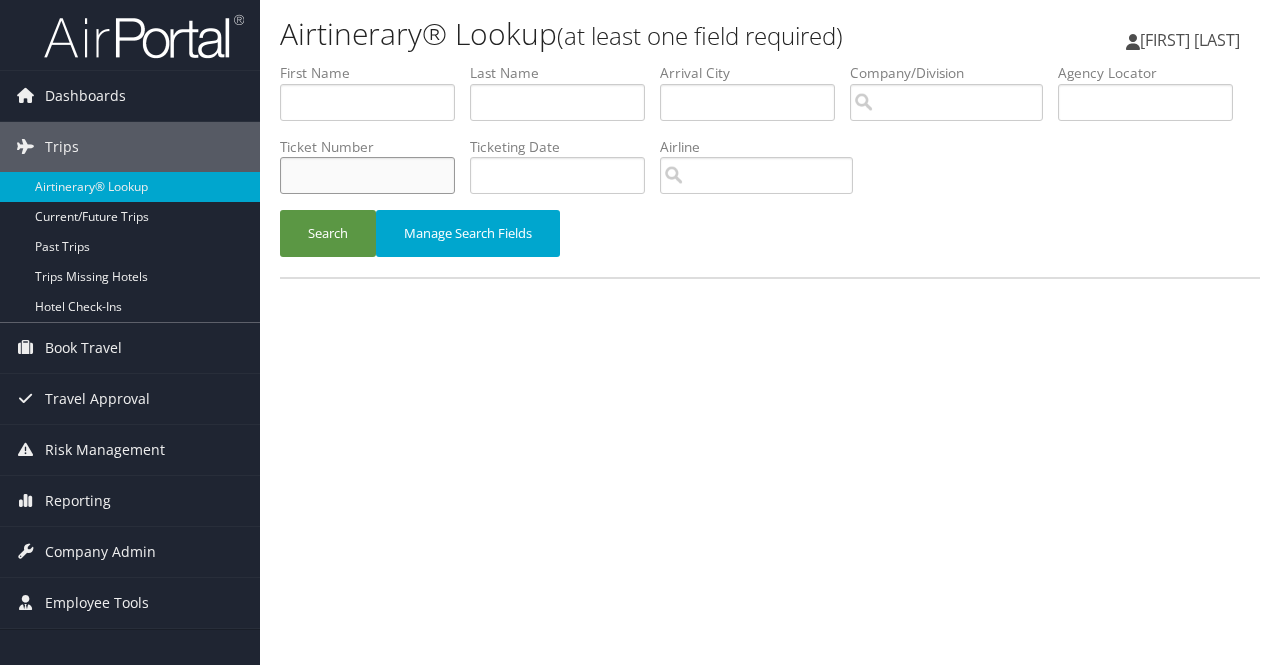 click at bounding box center (367, 175) 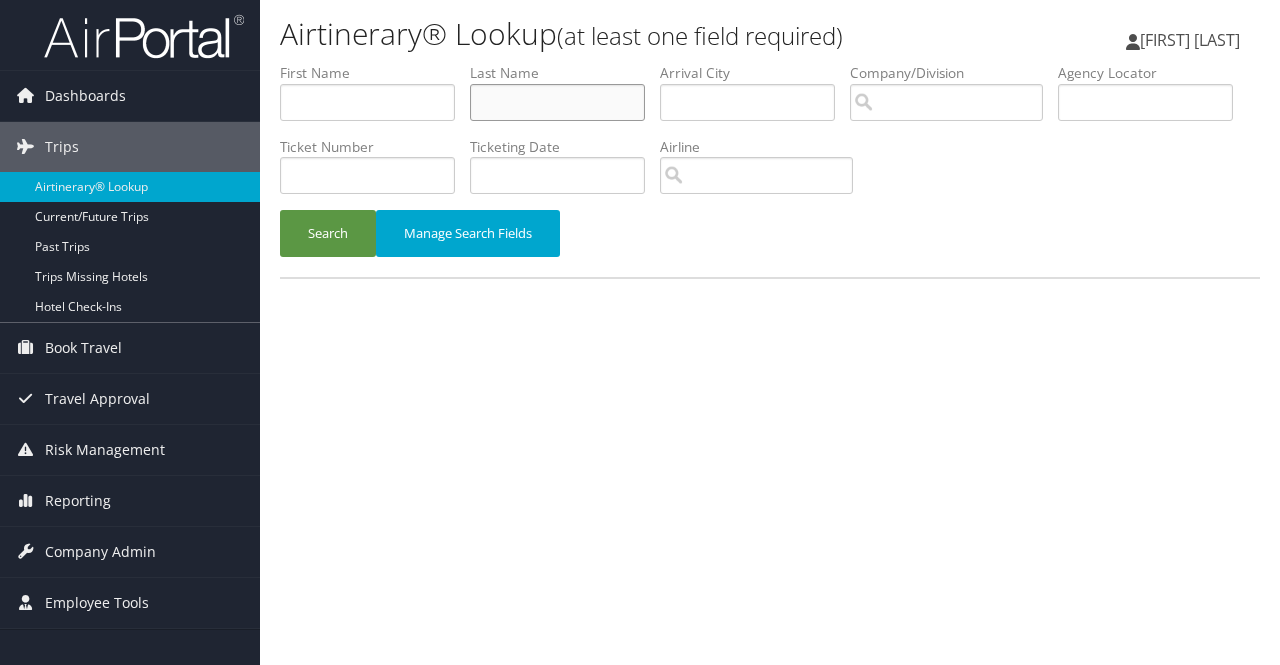 click at bounding box center [557, 102] 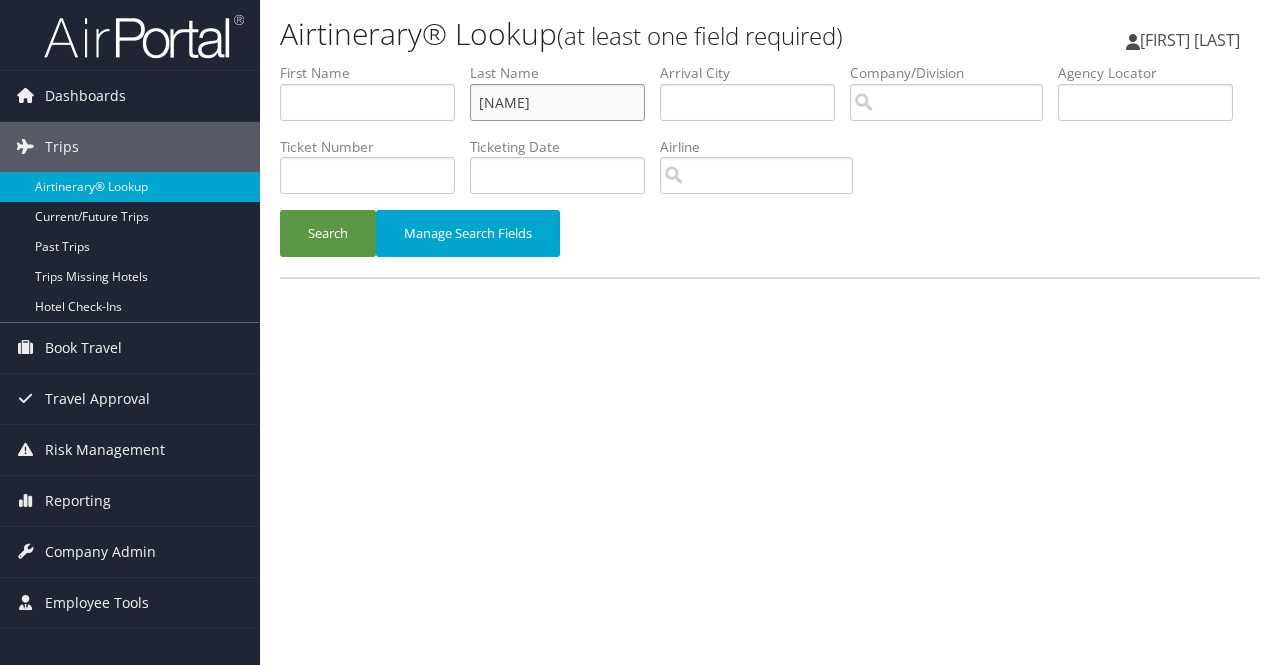 type on "dube" 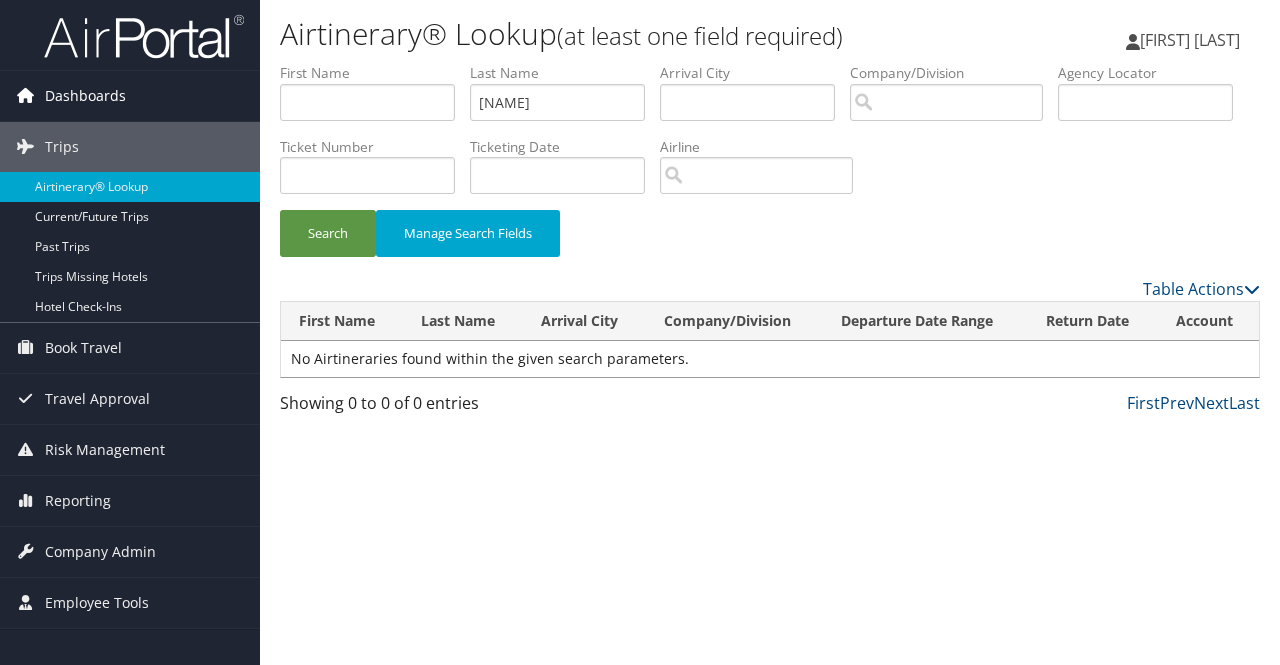click on "Dashboards" at bounding box center (85, 96) 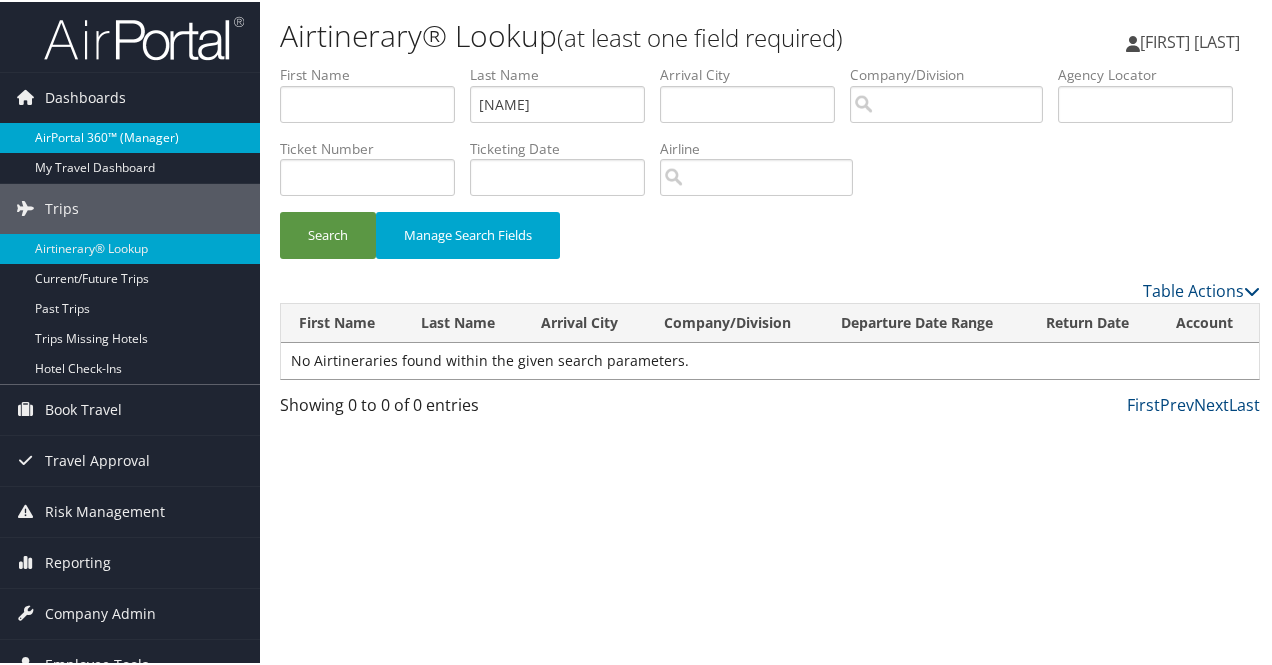 click on "AirPortal 360™ (Manager)" at bounding box center (130, 136) 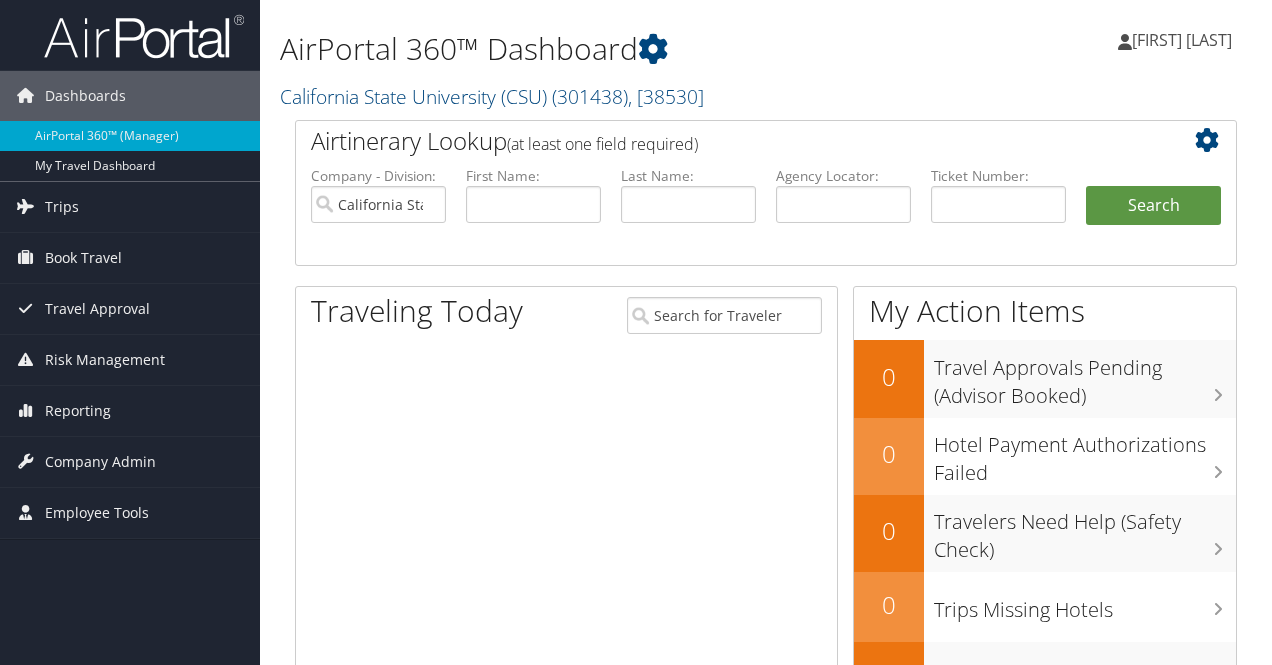 scroll, scrollTop: 0, scrollLeft: 0, axis: both 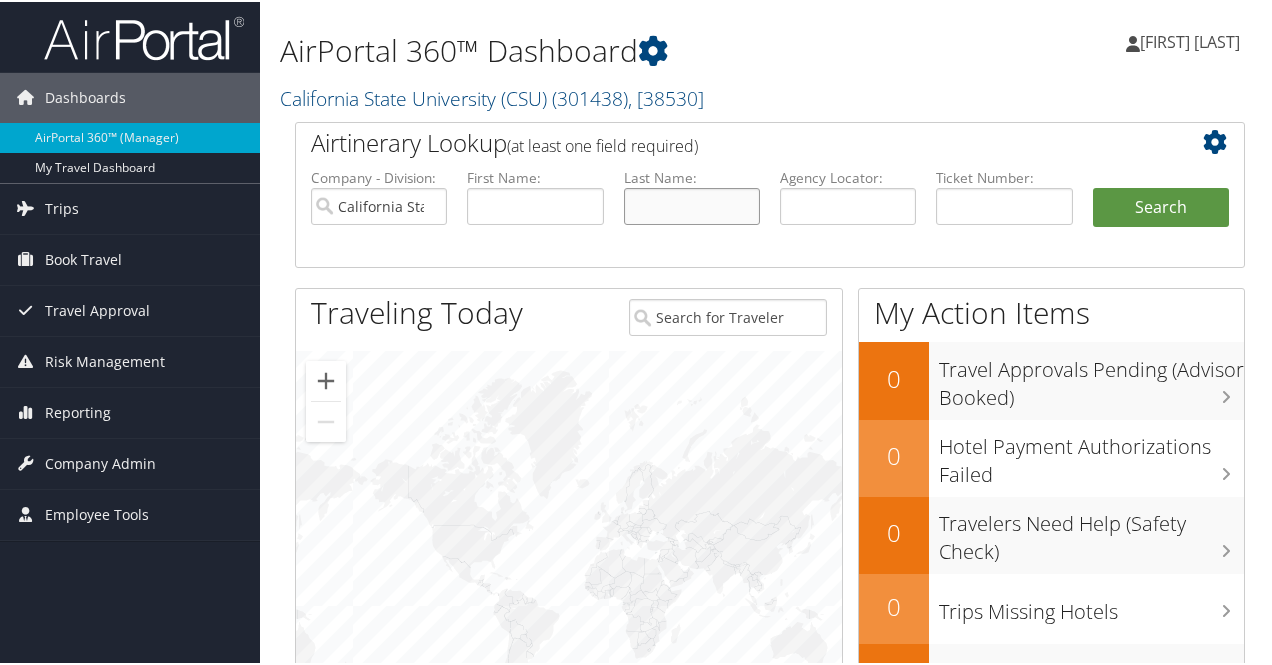 click at bounding box center [692, 204] 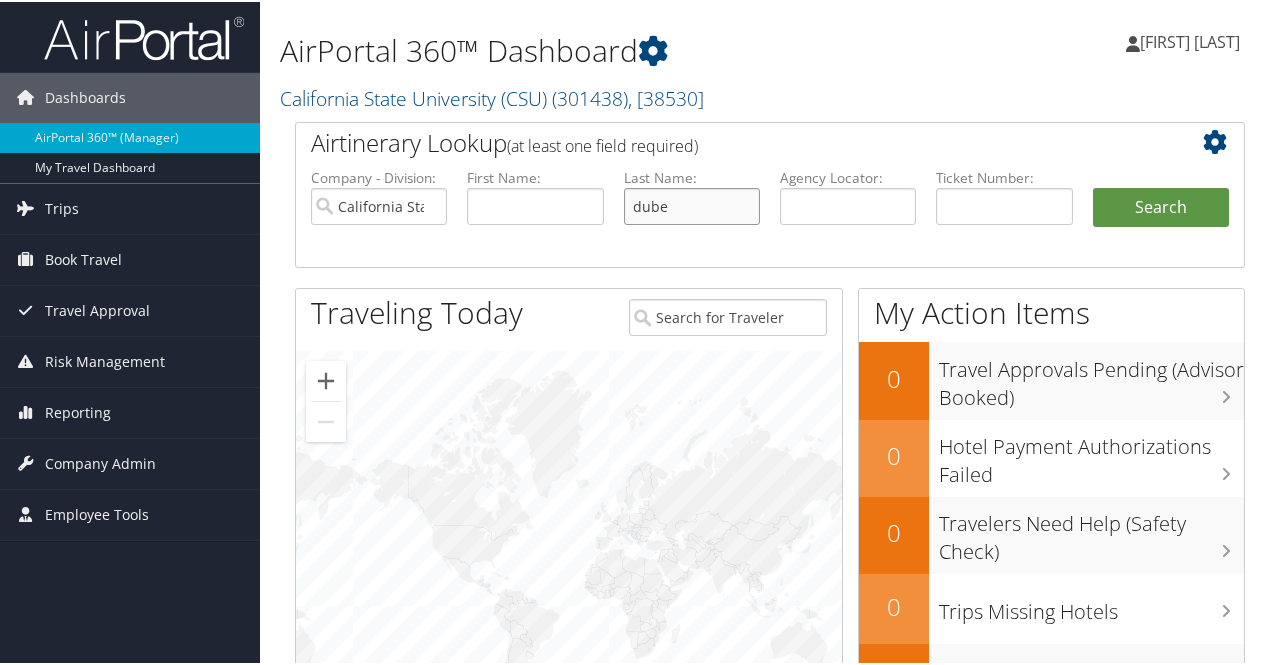 type on "dube" 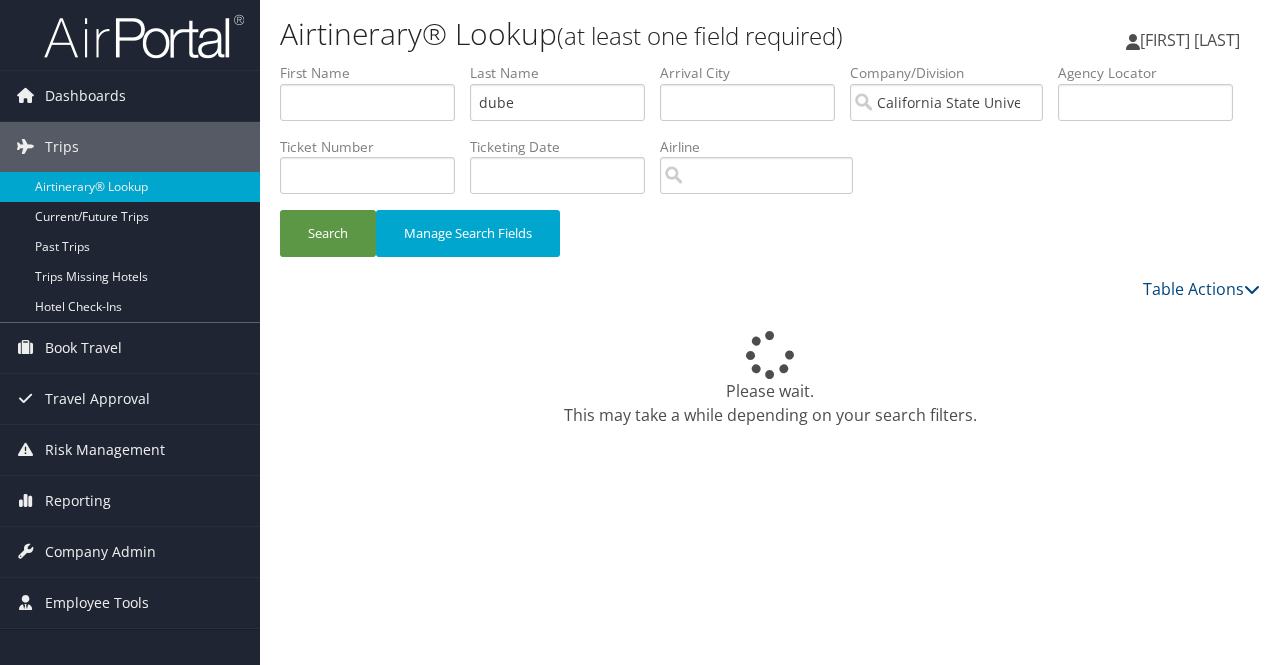 scroll, scrollTop: 0, scrollLeft: 0, axis: both 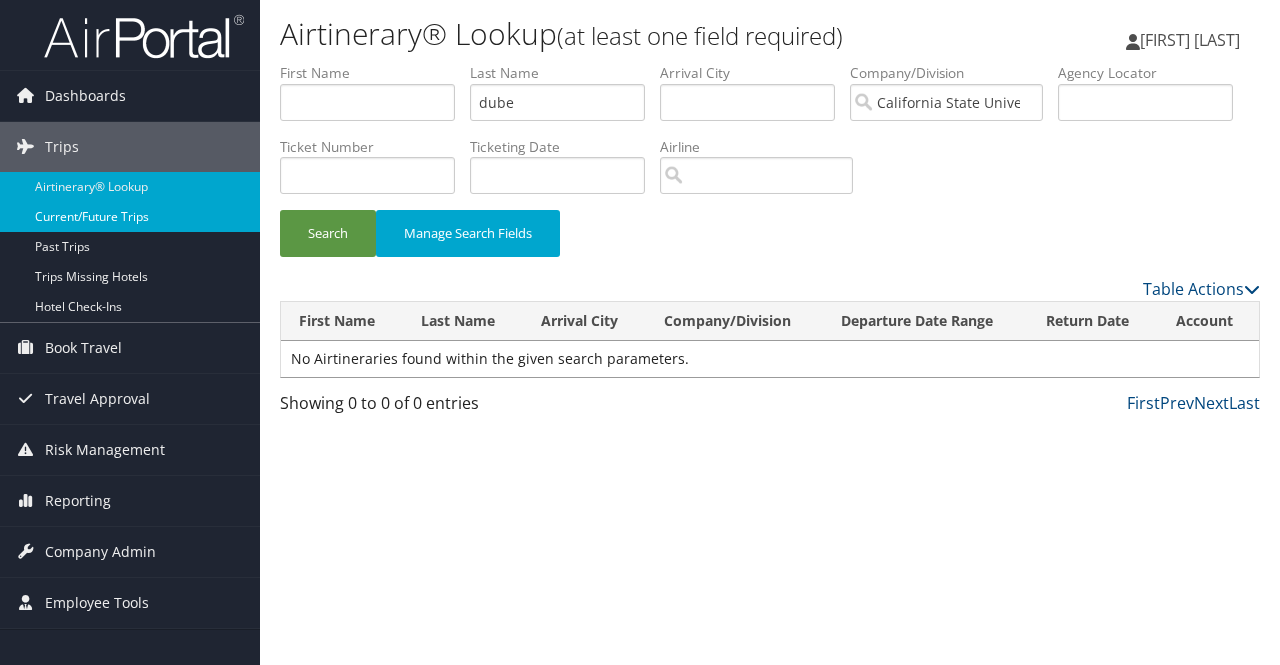 click on "Current/Future Trips" at bounding box center (130, 217) 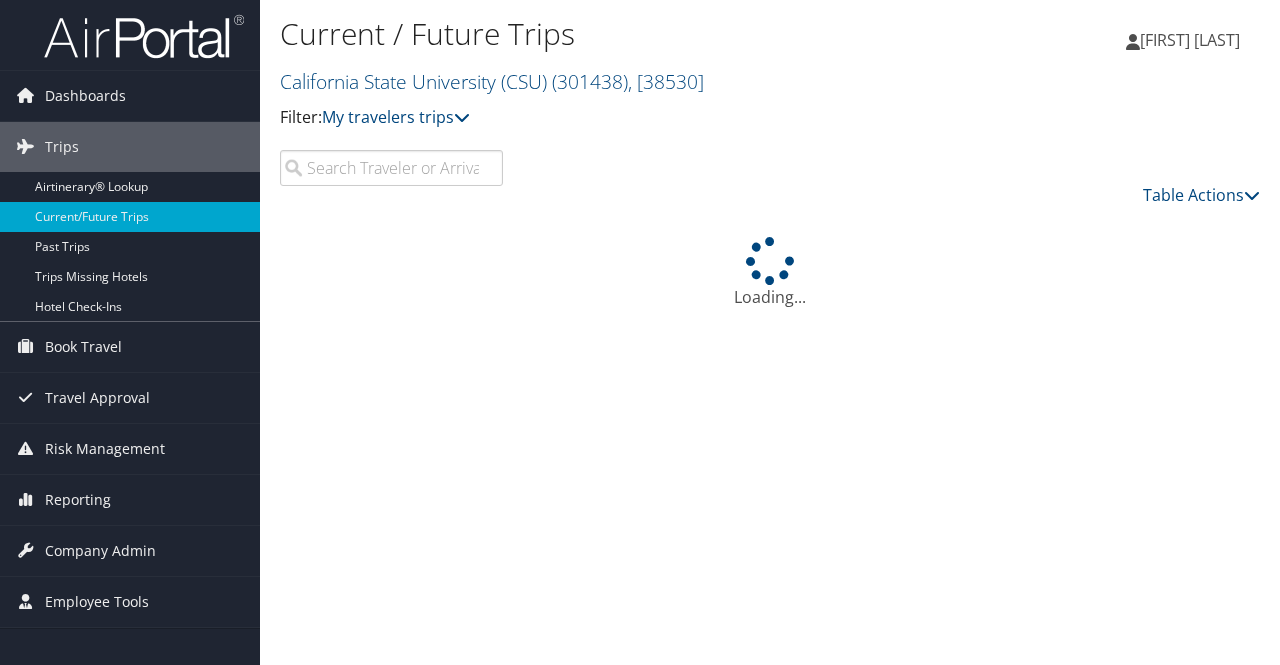 scroll, scrollTop: 0, scrollLeft: 0, axis: both 